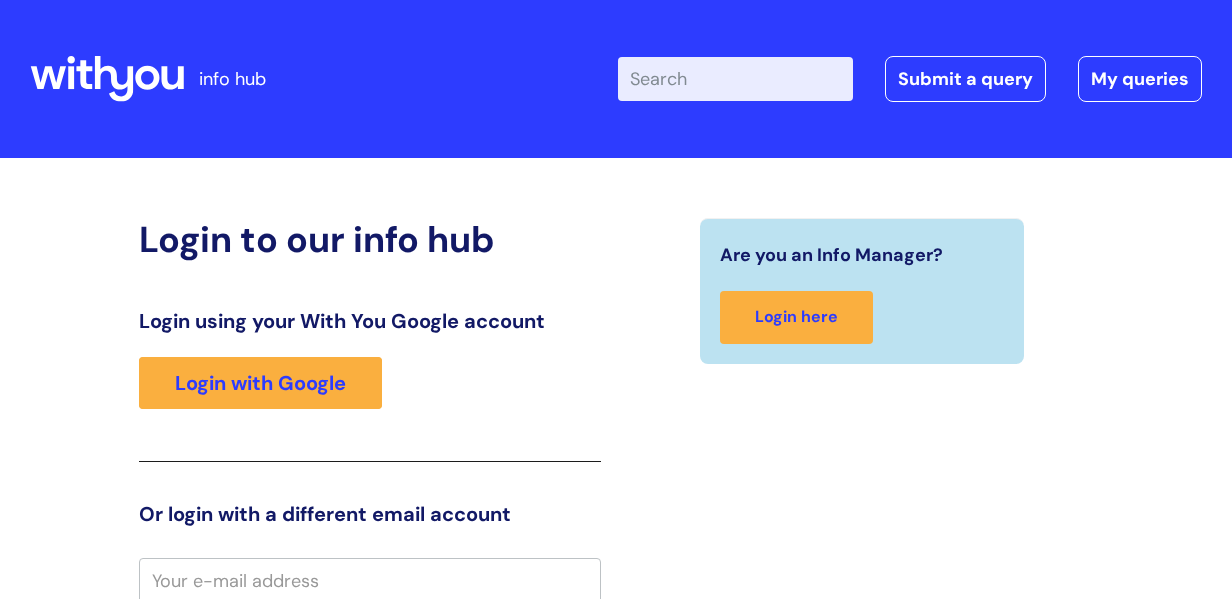 scroll, scrollTop: 4, scrollLeft: 0, axis: vertical 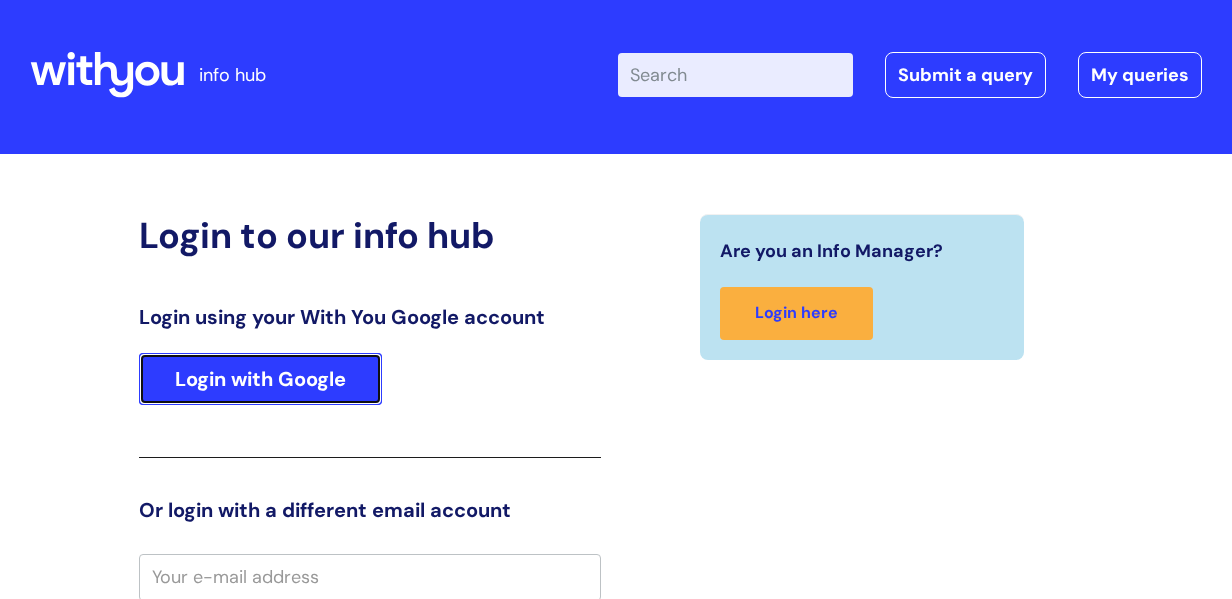 click on "Login with Google" at bounding box center (260, 379) 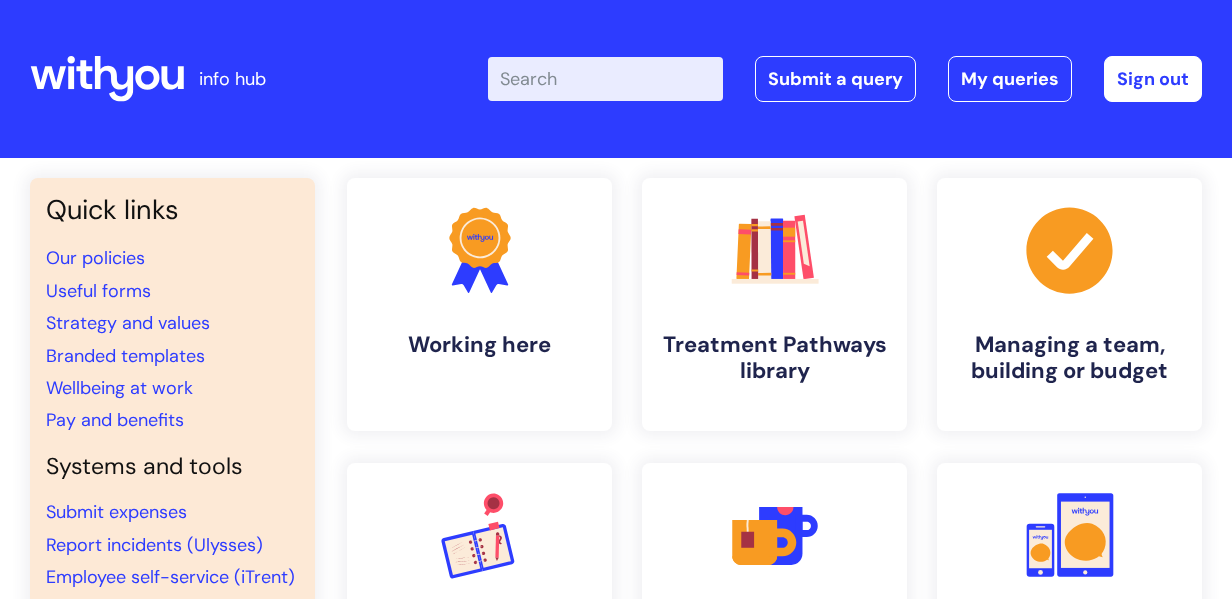 scroll, scrollTop: 0, scrollLeft: 0, axis: both 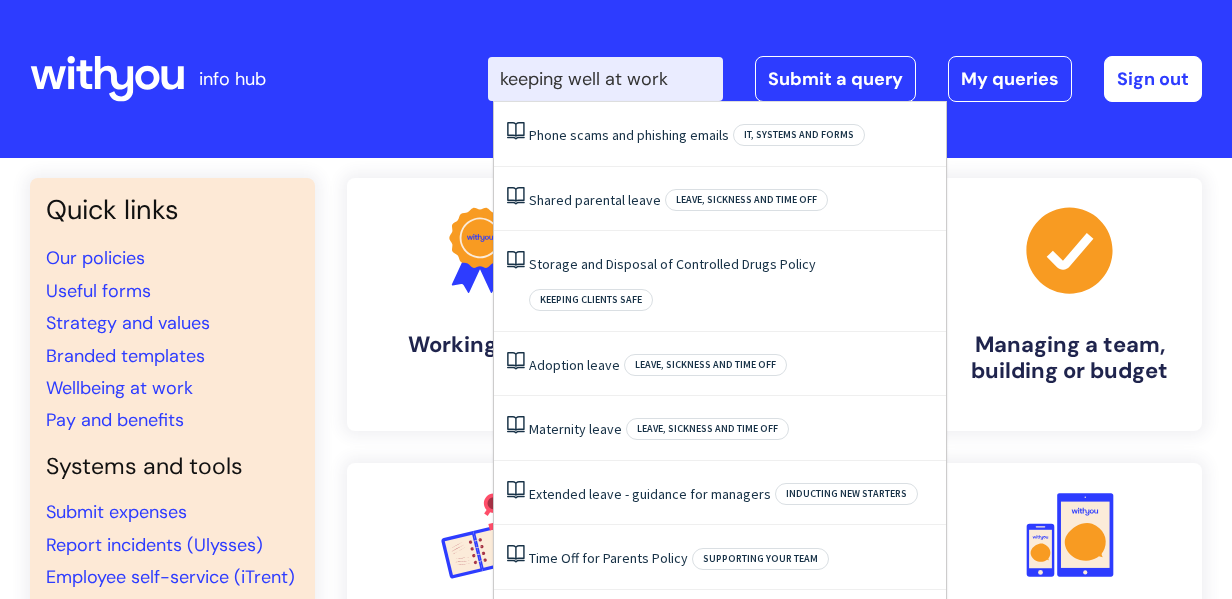 type on "keeping well at work" 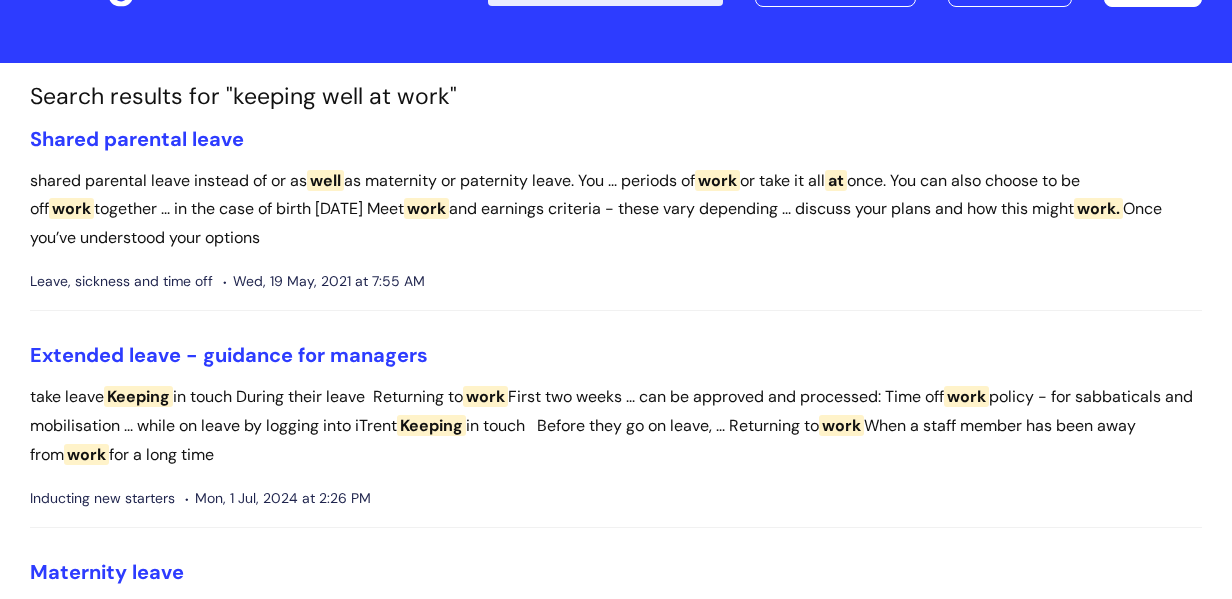 scroll, scrollTop: 0, scrollLeft: 0, axis: both 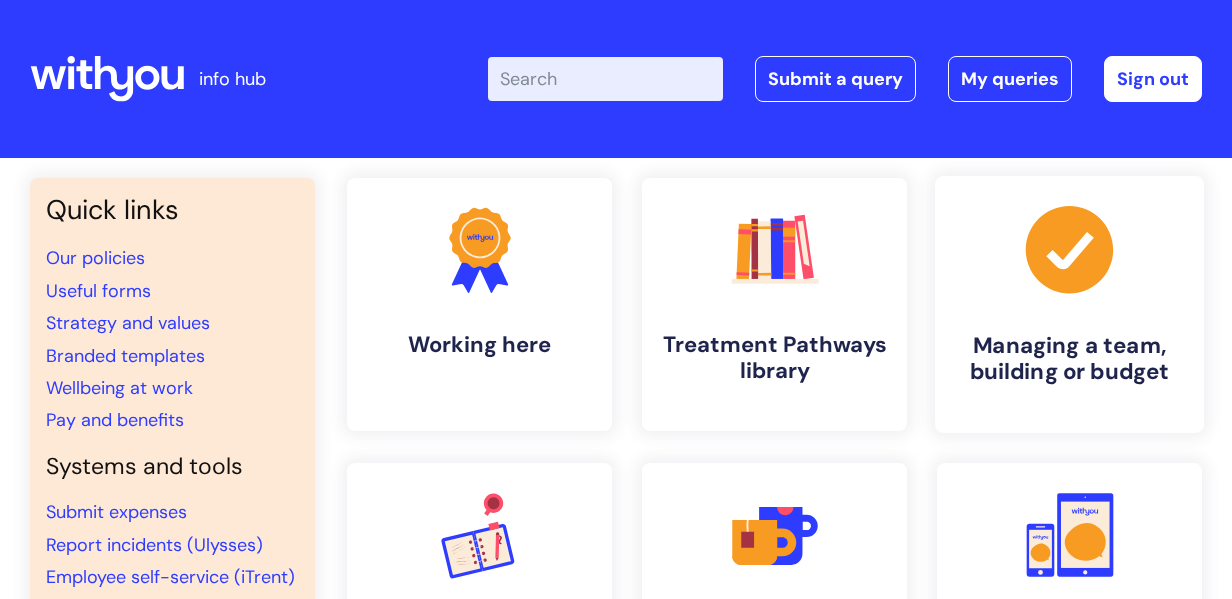click on ".cls-1{fill:#a53144;stroke-width:0px;}
Managing a team, building or budget" at bounding box center (1069, 304) 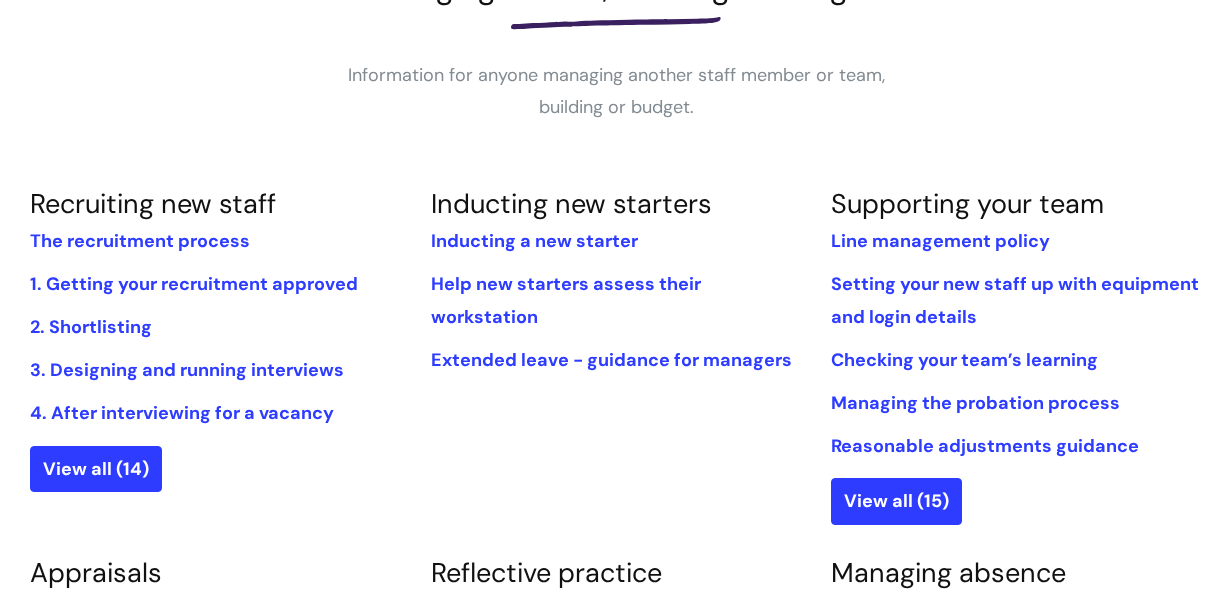 scroll, scrollTop: 438, scrollLeft: 0, axis: vertical 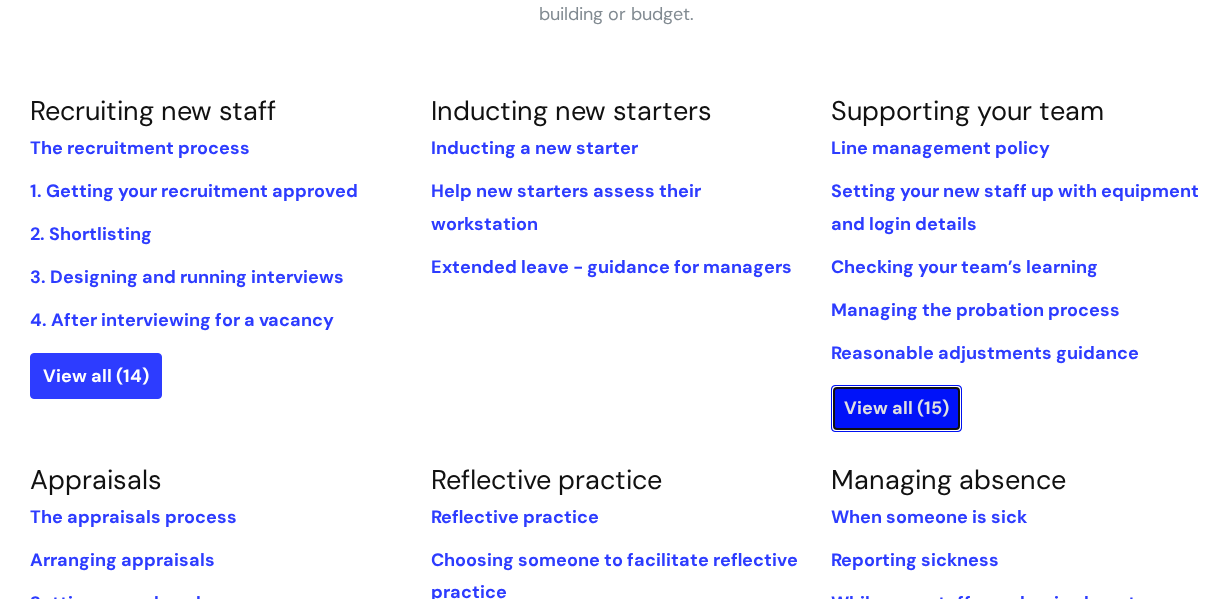 click on "View all (15)" at bounding box center (896, 408) 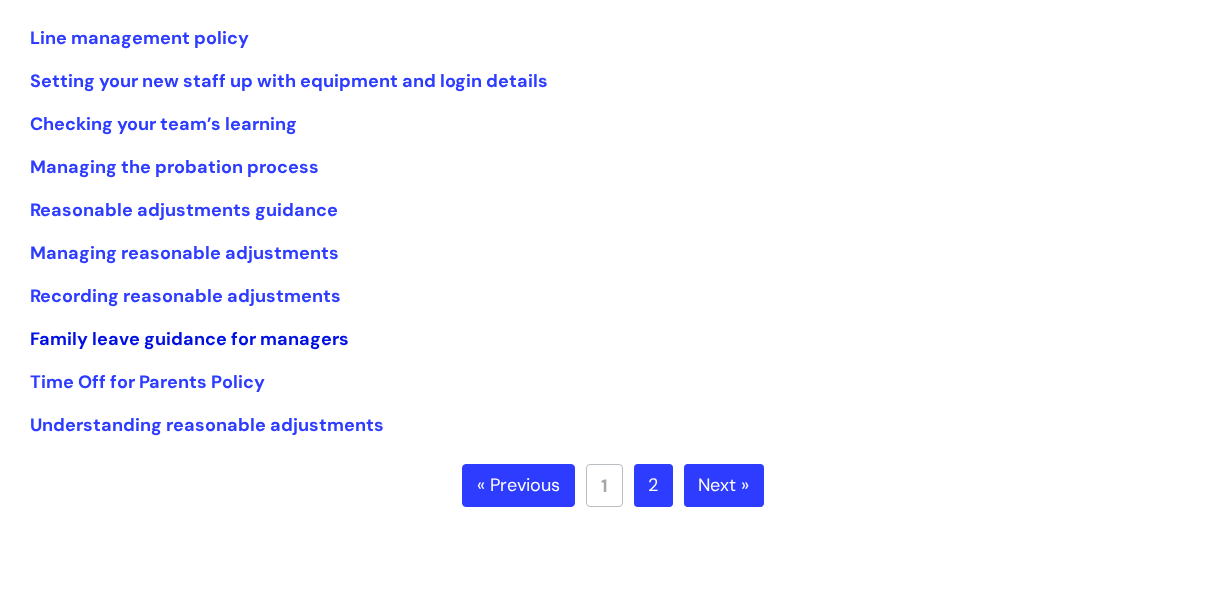 scroll, scrollTop: 429, scrollLeft: 0, axis: vertical 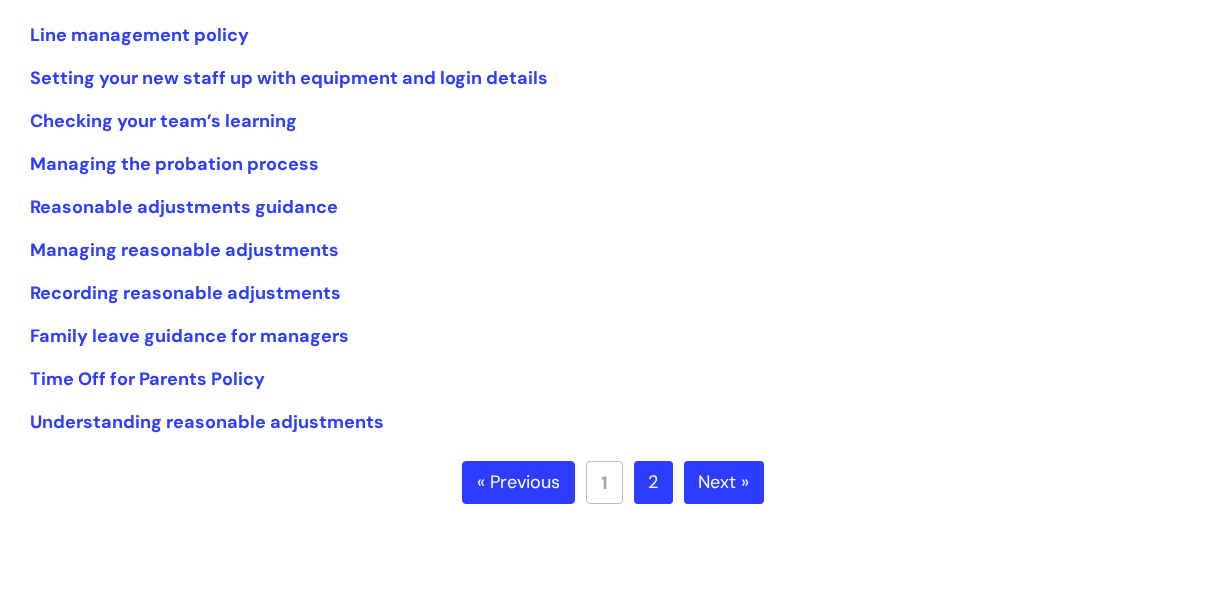 click on "Next »" at bounding box center (724, 483) 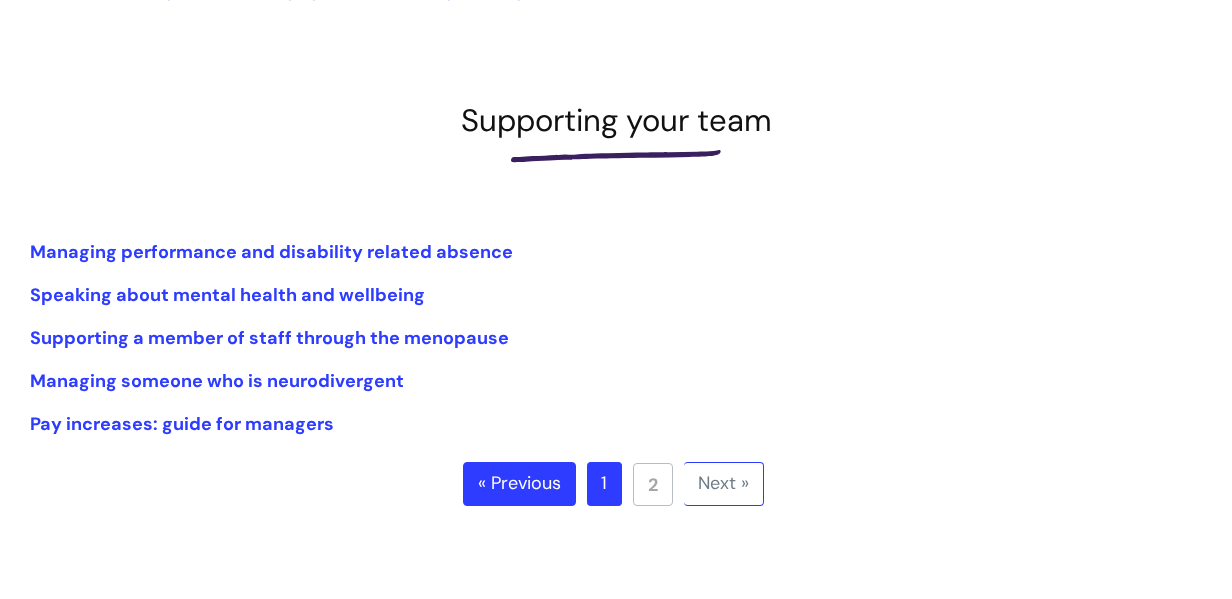 scroll, scrollTop: 213, scrollLeft: 0, axis: vertical 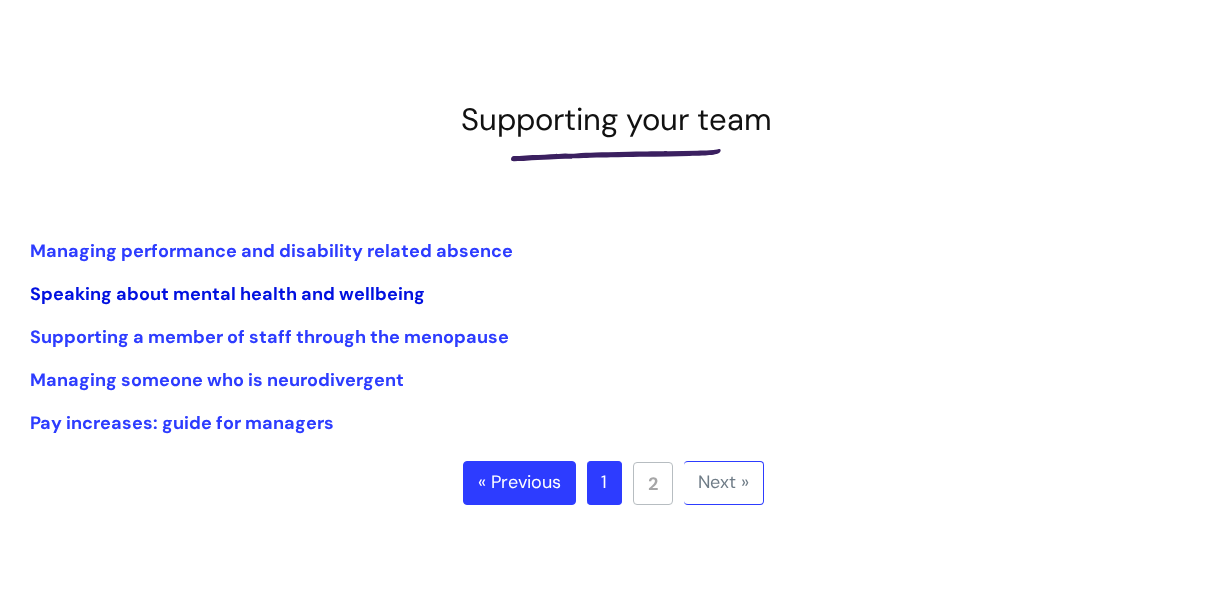 click on "Speaking about mental health and wellbeing" at bounding box center [227, 294] 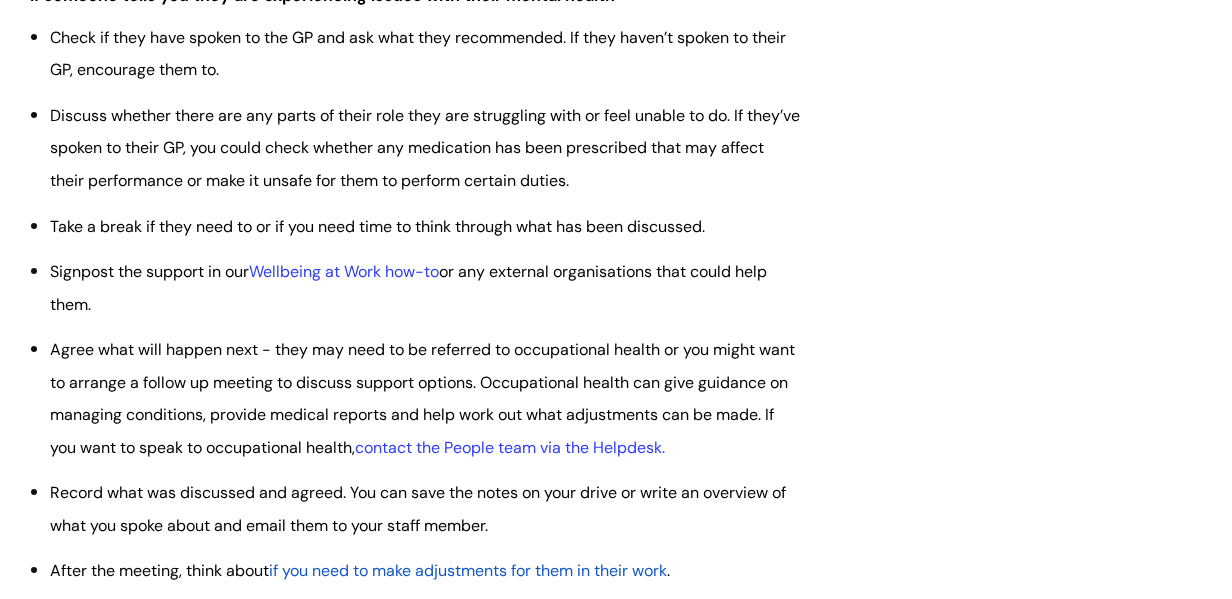 scroll, scrollTop: 1174, scrollLeft: 0, axis: vertical 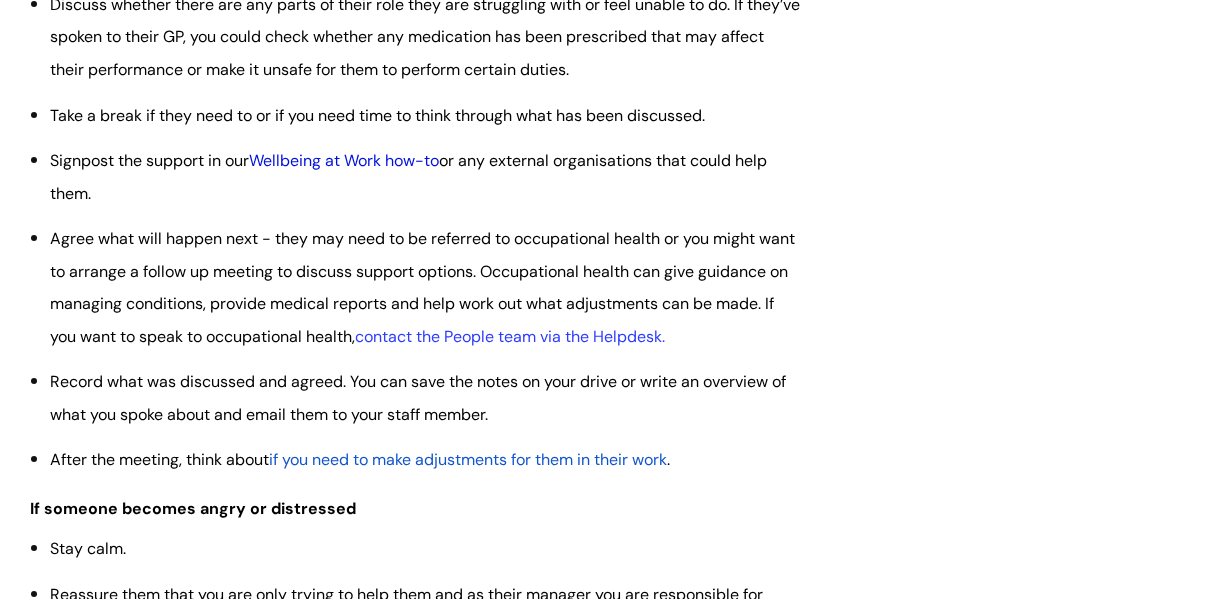 click on "Wellbeing at Work how-to" at bounding box center (344, 160) 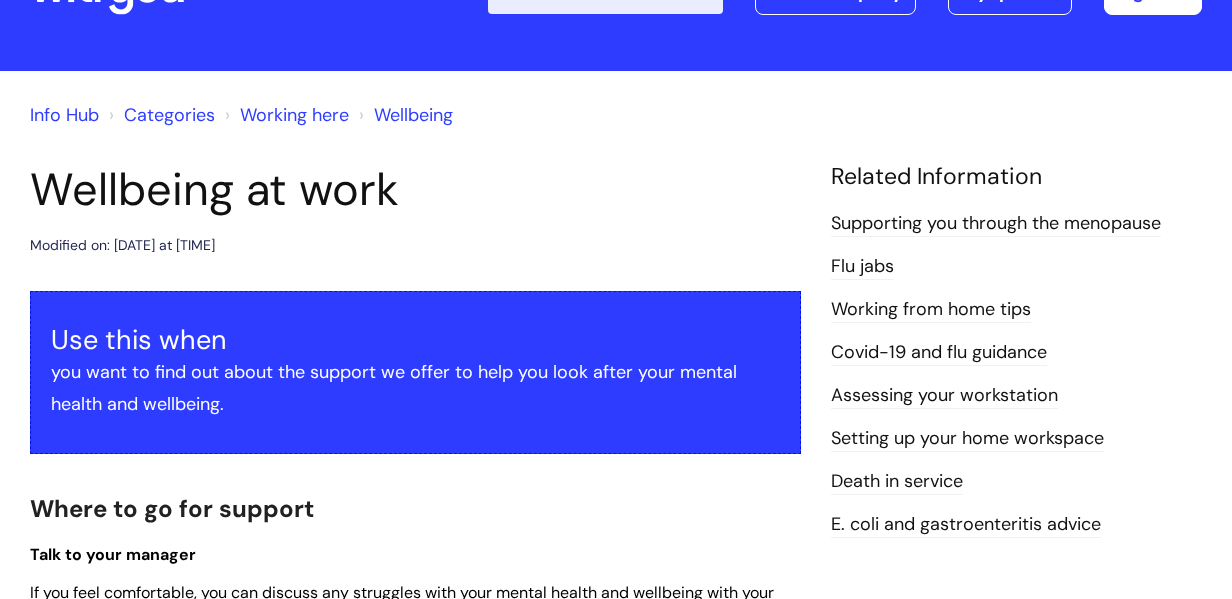 scroll, scrollTop: 0, scrollLeft: 0, axis: both 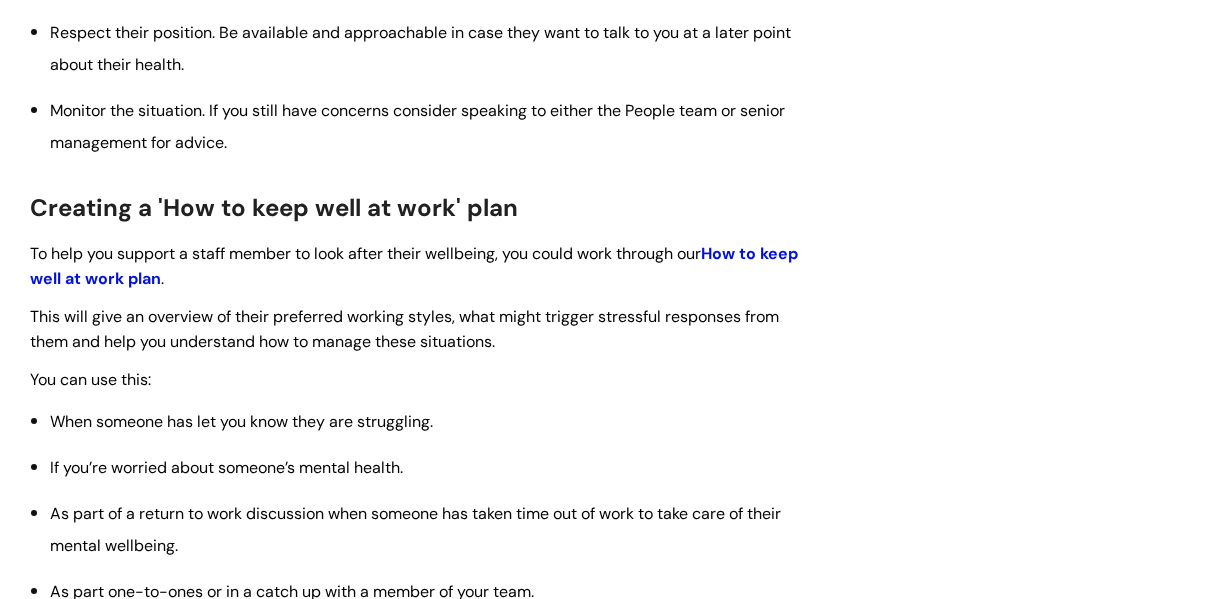 click on "How to keep well at work plan" at bounding box center (414, 266) 